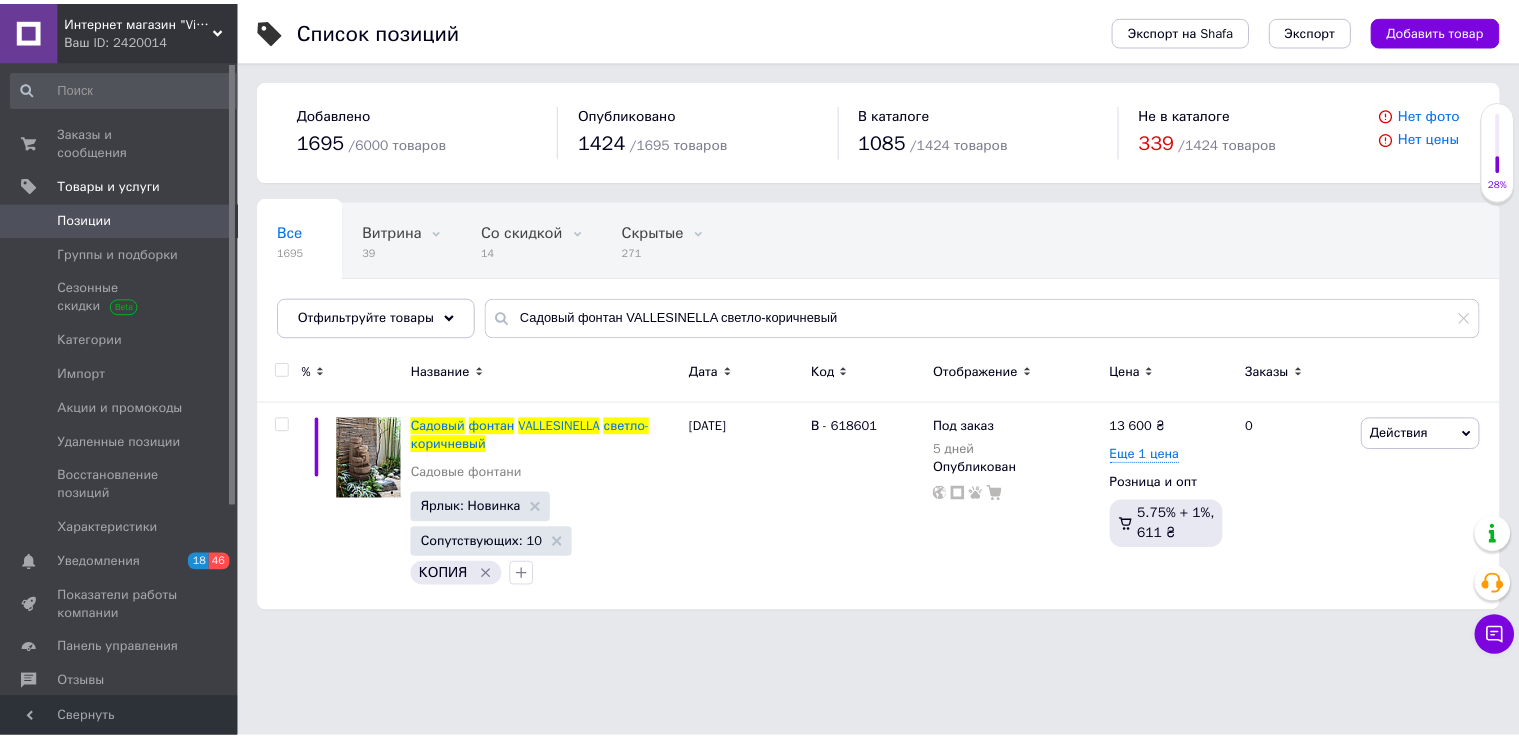 scroll, scrollTop: 0, scrollLeft: 0, axis: both 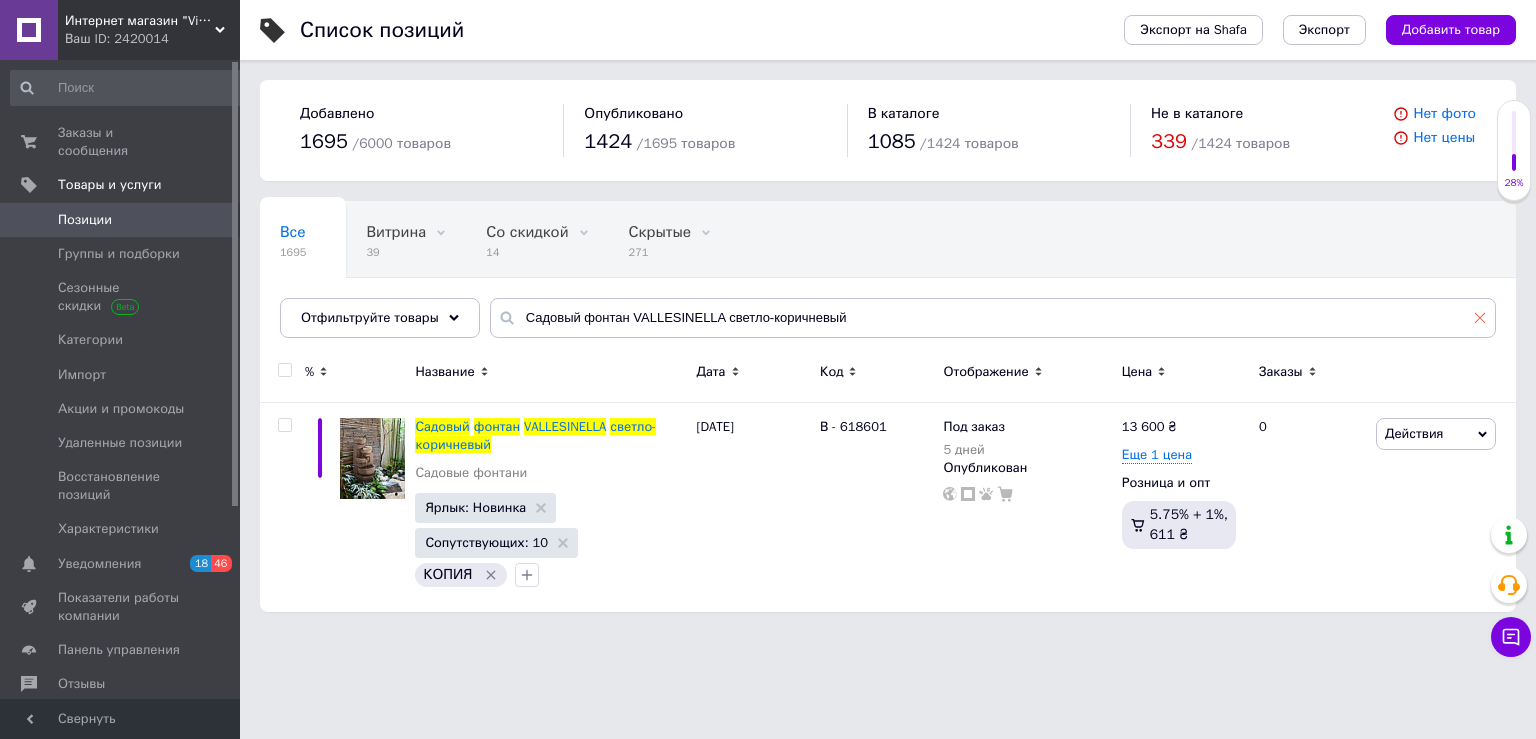 click at bounding box center [1480, 317] 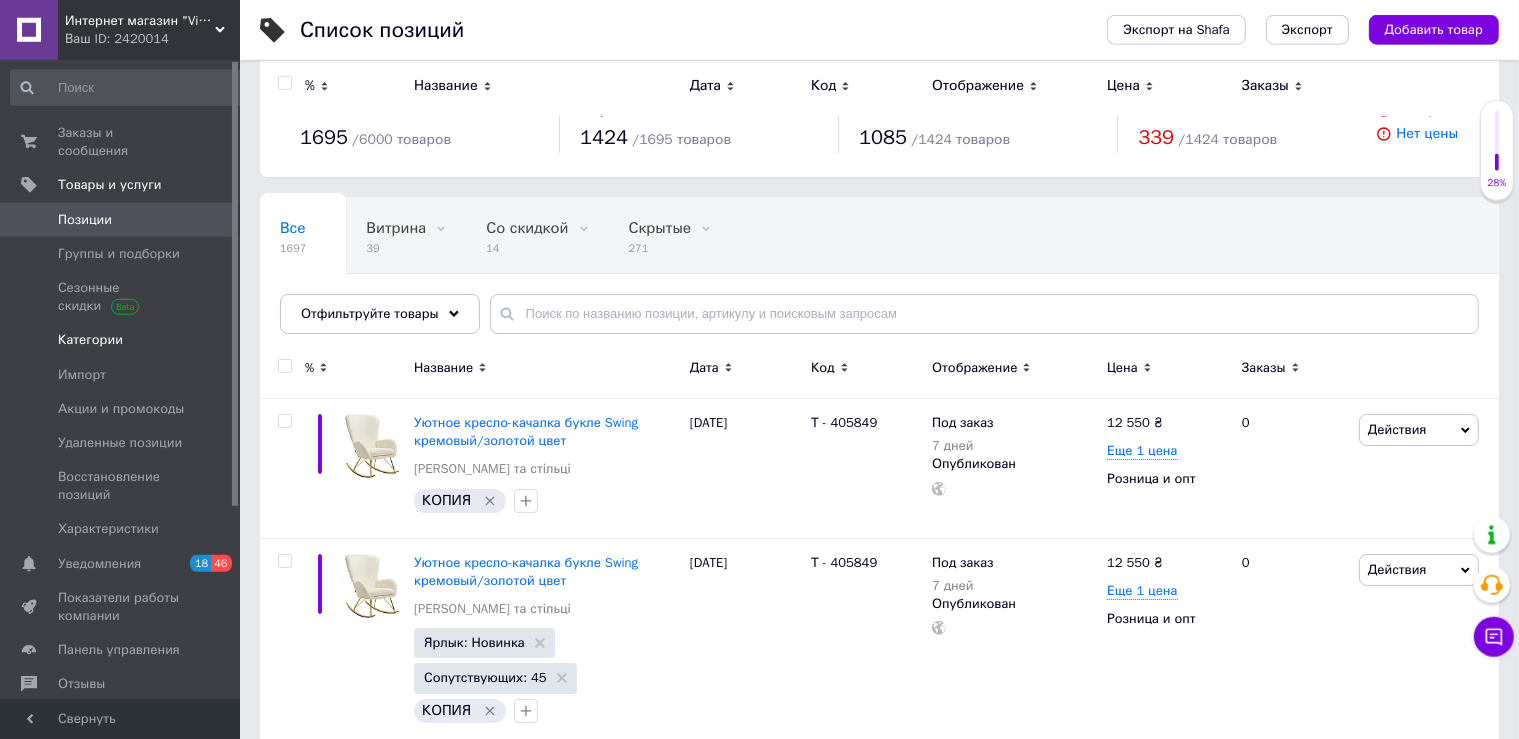 scroll, scrollTop: 0, scrollLeft: 0, axis: both 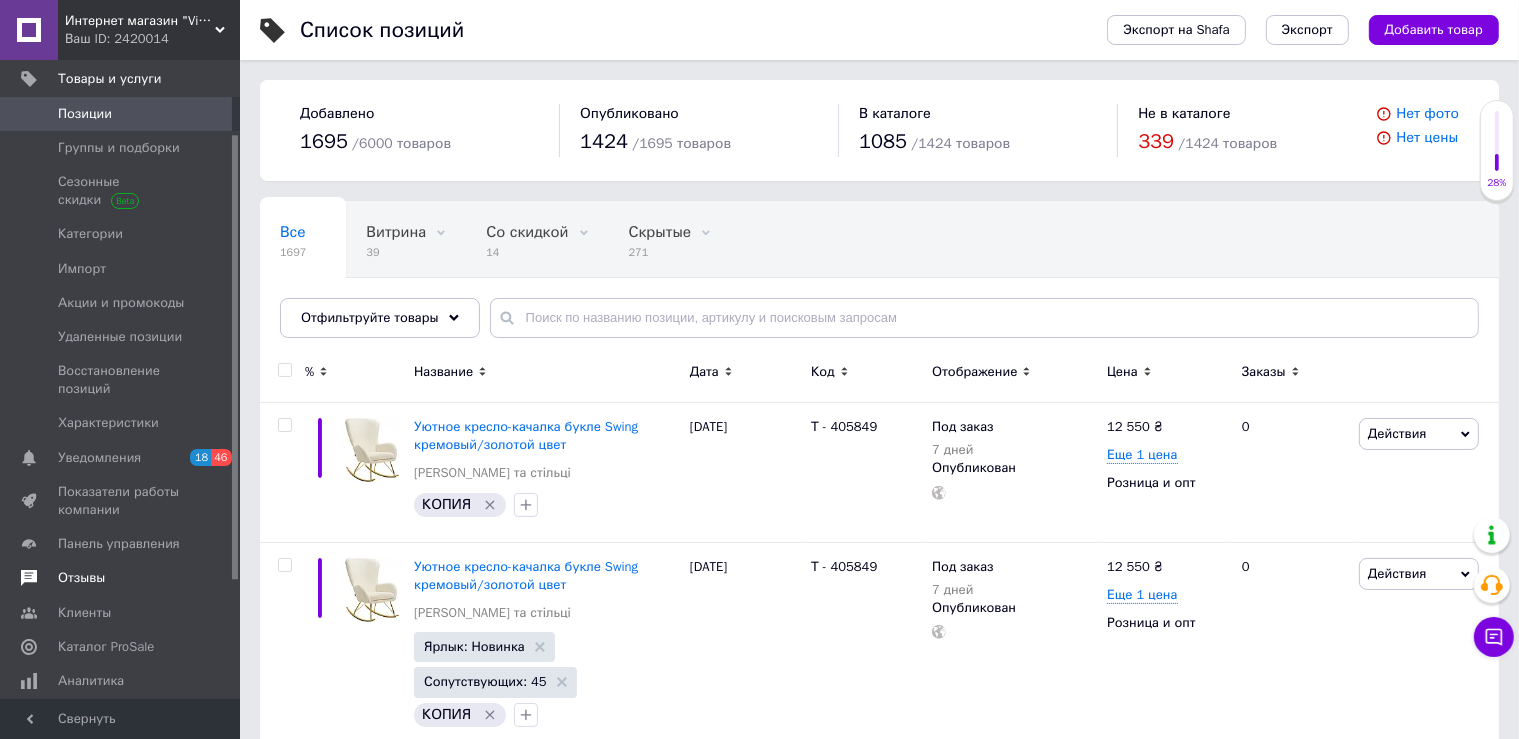 click on "Отзывы" at bounding box center [81, 578] 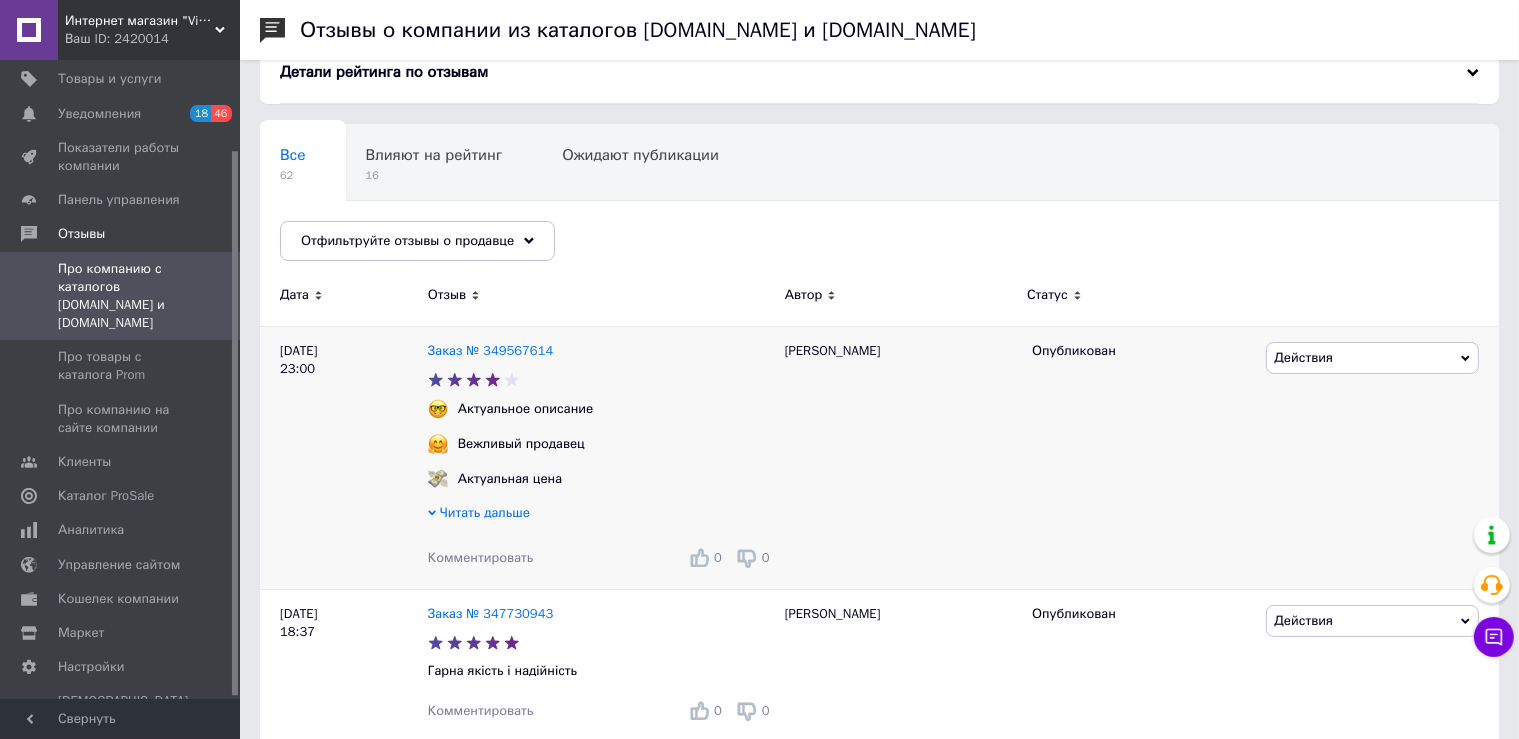 scroll, scrollTop: 211, scrollLeft: 0, axis: vertical 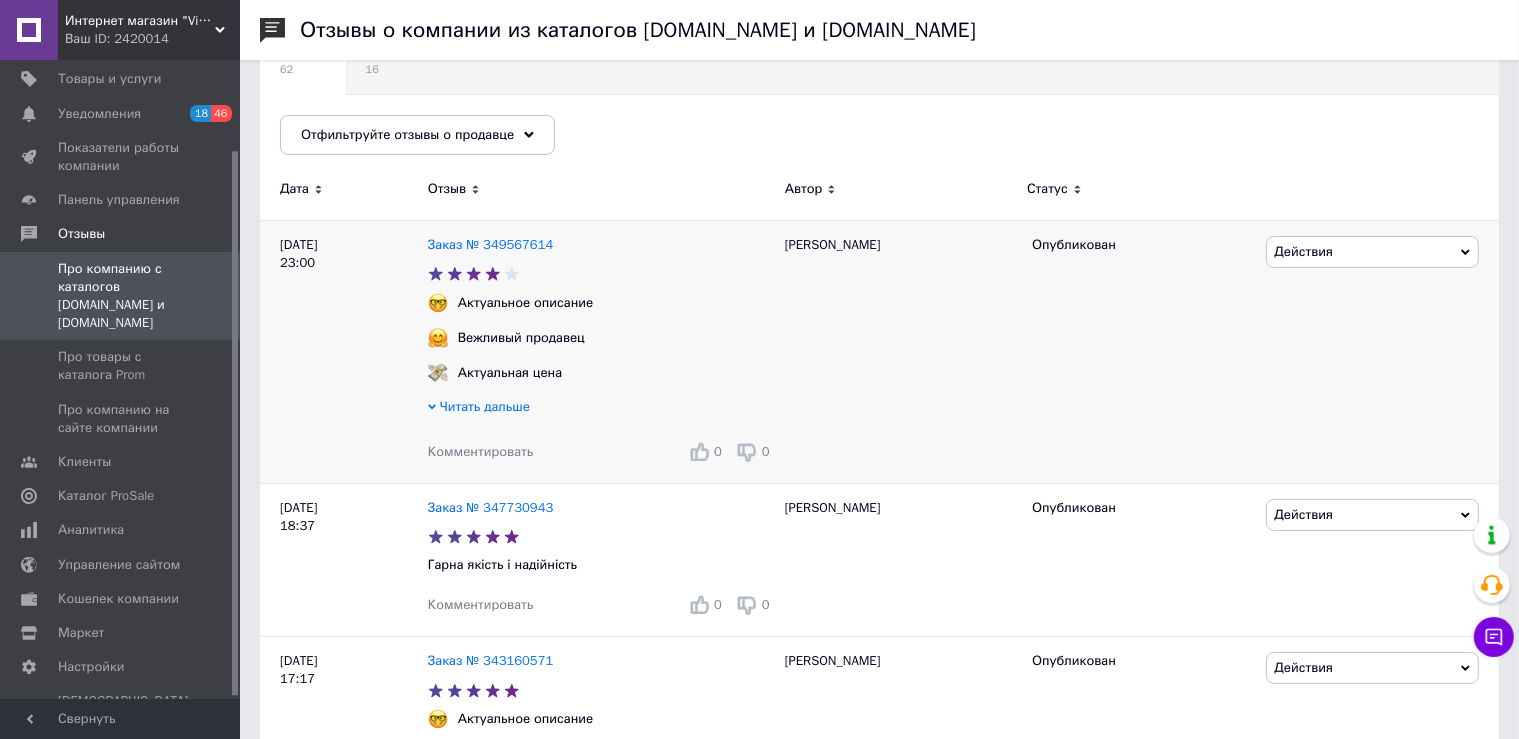 click on "Читать дальше" at bounding box center [485, 406] 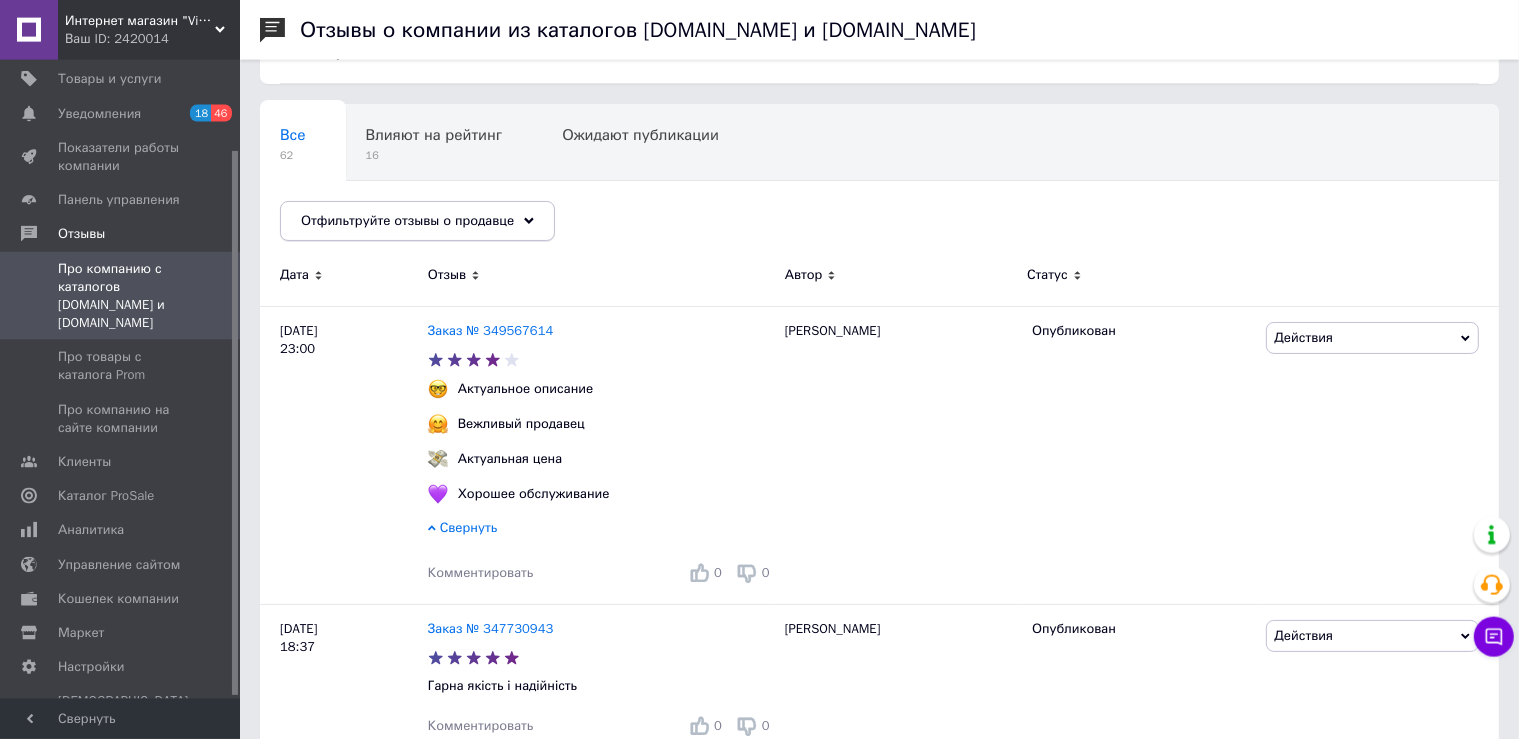 scroll, scrollTop: 105, scrollLeft: 0, axis: vertical 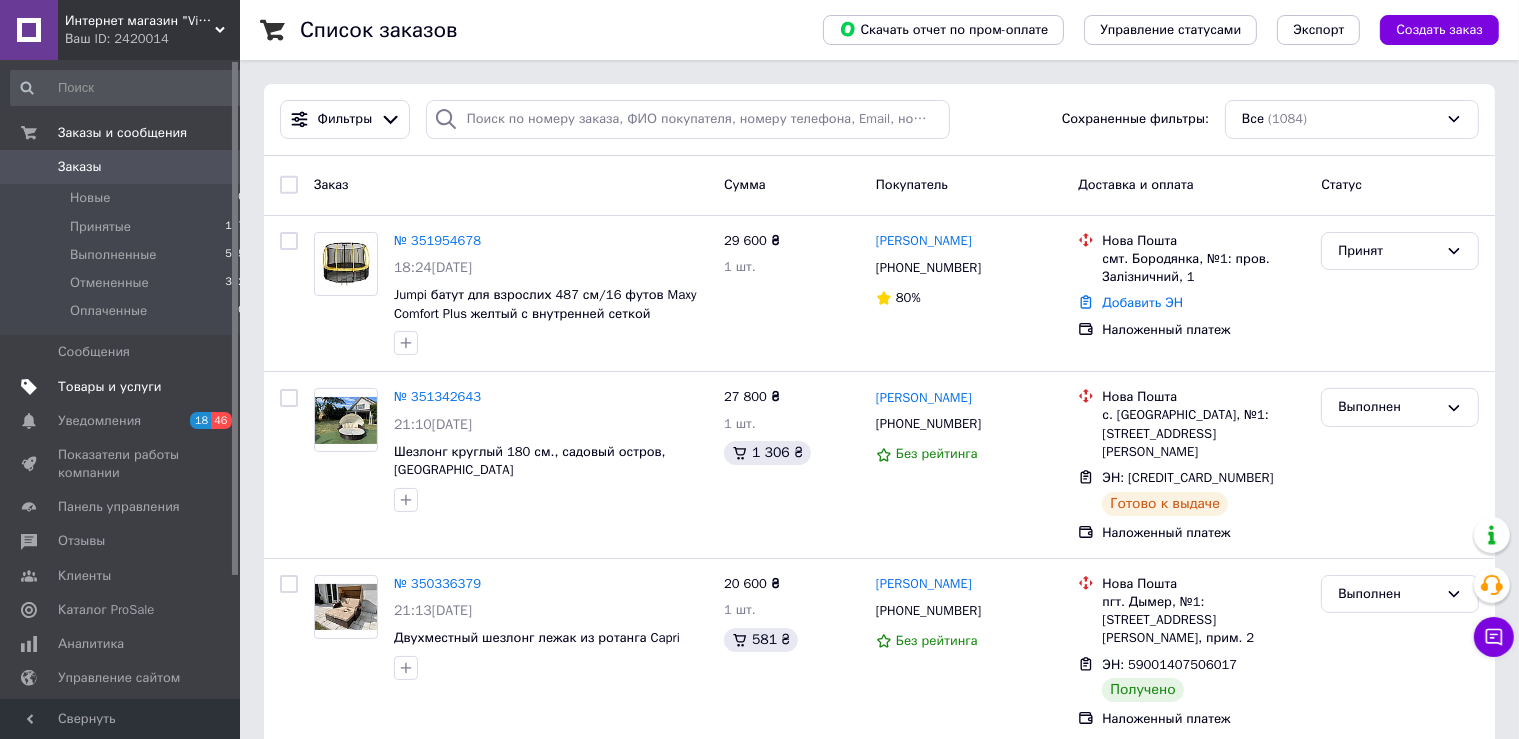 click on "Товары и услуги" at bounding box center (110, 387) 